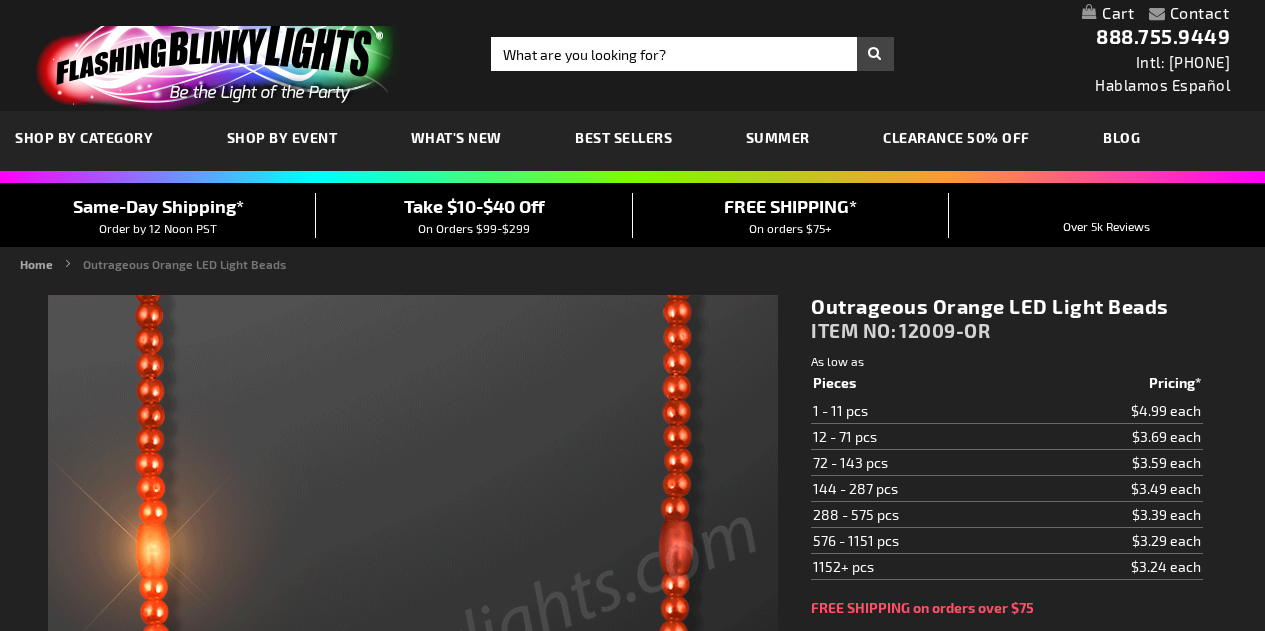 scroll, scrollTop: 0, scrollLeft: 0, axis: both 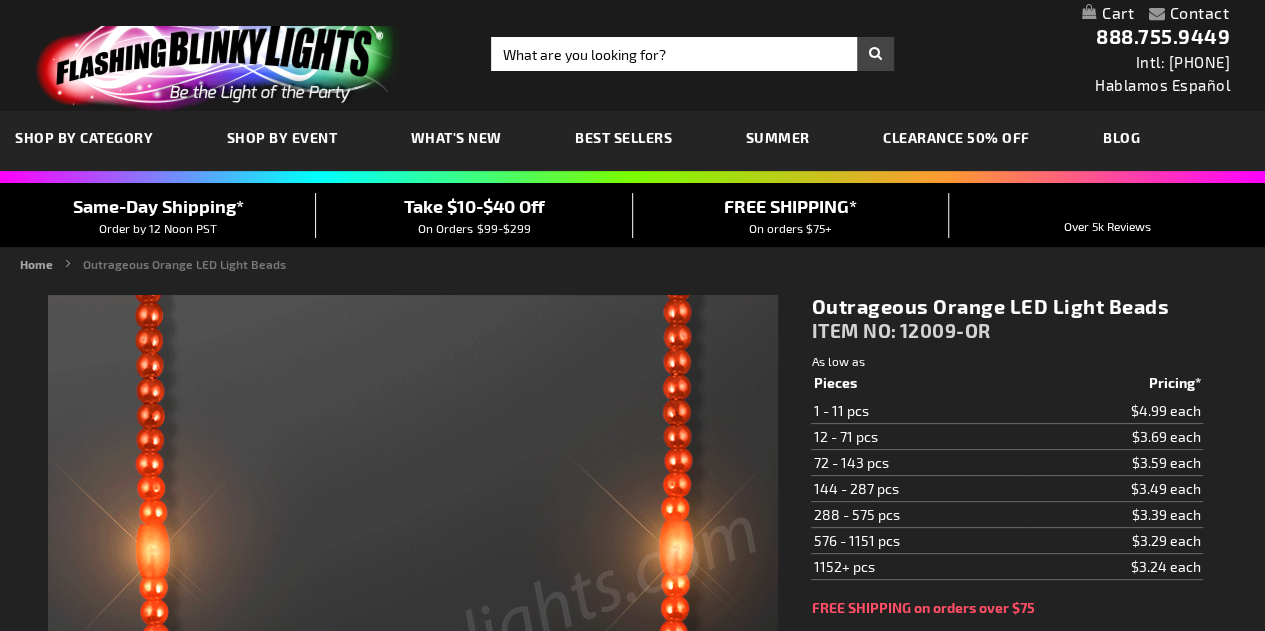 type on "5637" 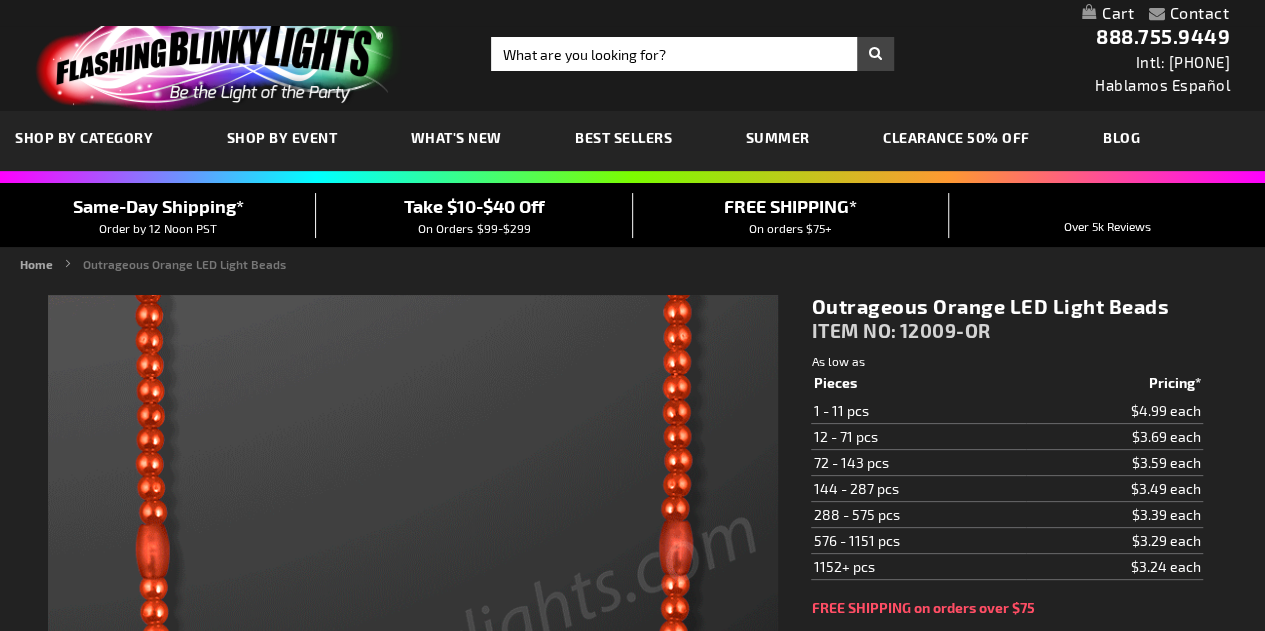 scroll, scrollTop: 0, scrollLeft: 0, axis: both 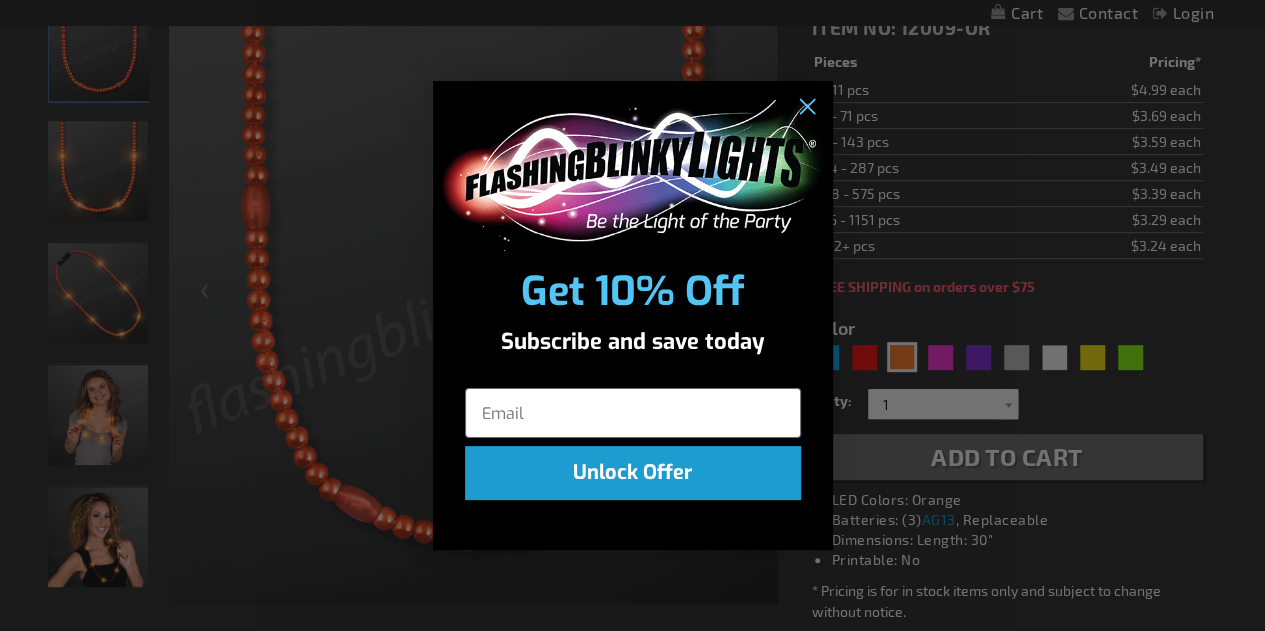 drag, startPoint x: 1279, startPoint y: 63, endPoint x: 1279, endPoint y: 139, distance: 76 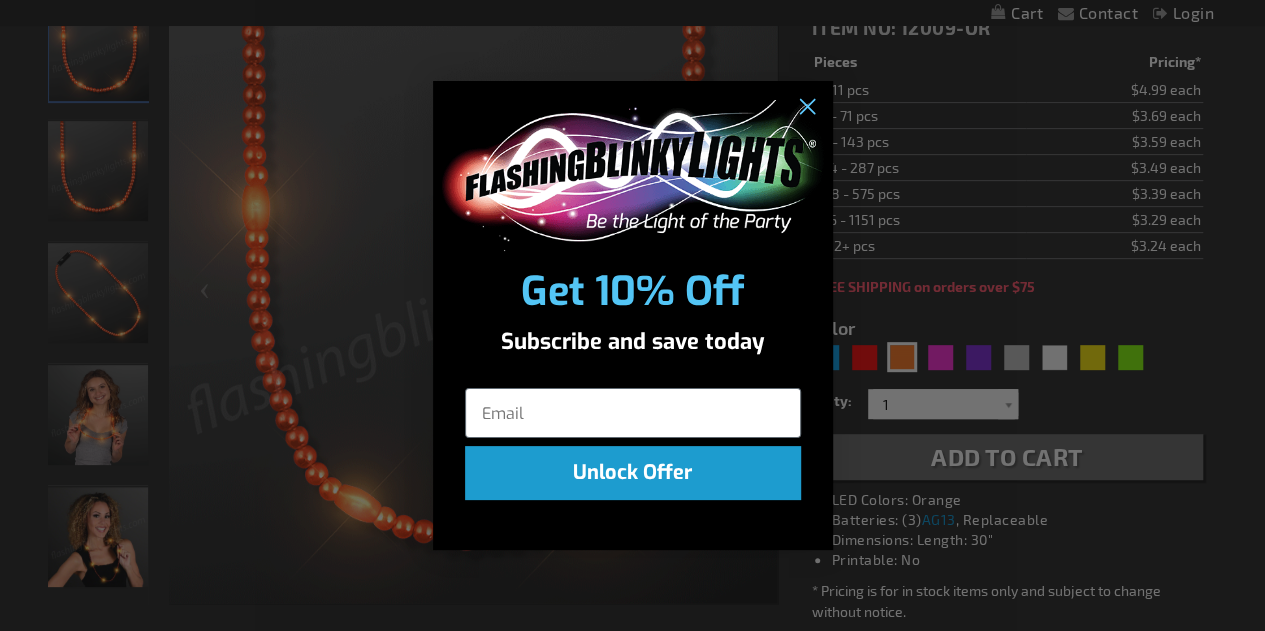 click on "The store will not work correctly when cookies are disabled.
Contact
Compare Products
Login
Skip to Content
My Cart
My Cart
Close
You have no items in your shopping cart.
Toggle Nav" at bounding box center [632, 890] 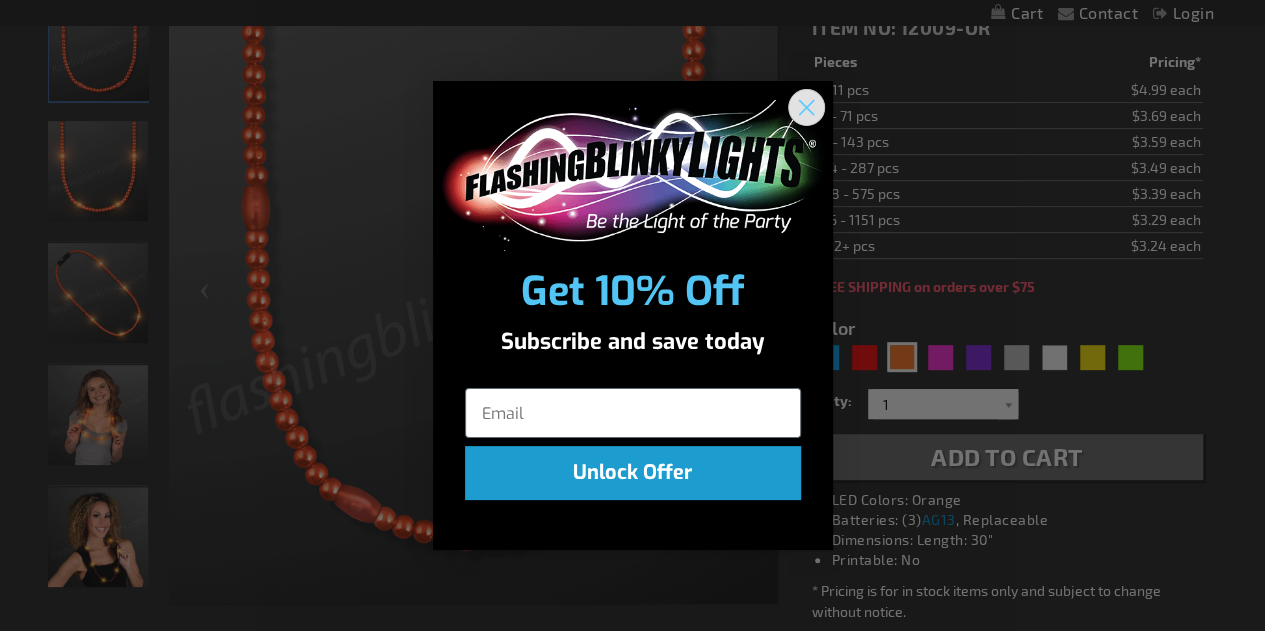 click 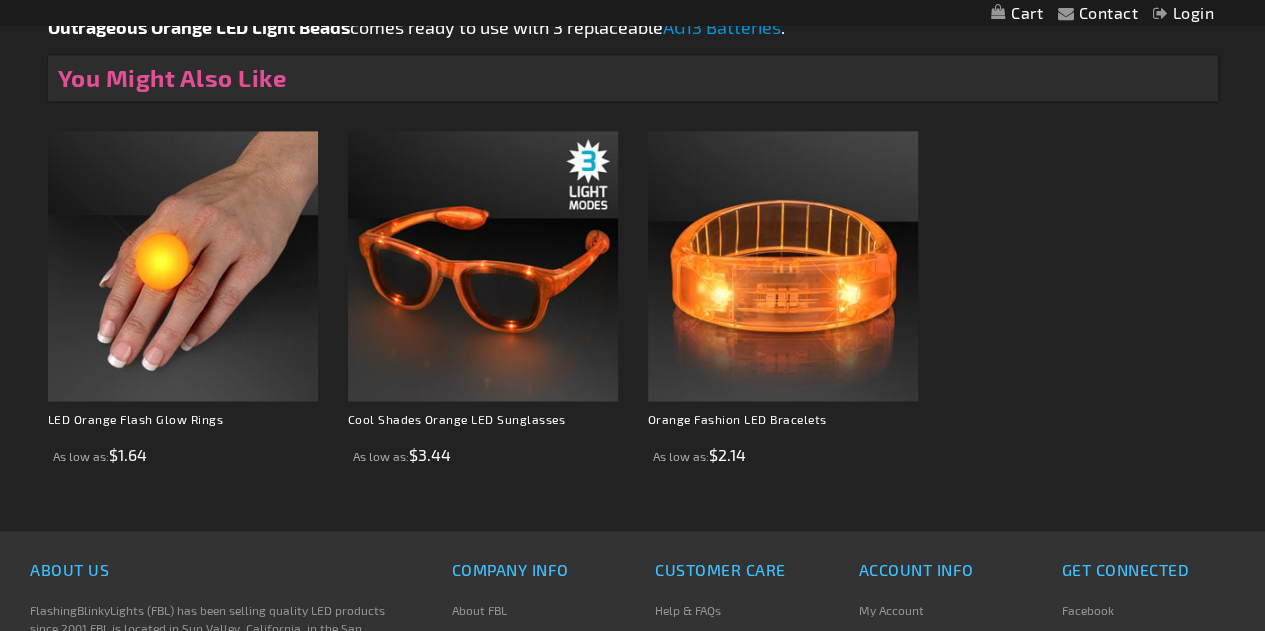 scroll, scrollTop: 1384, scrollLeft: 0, axis: vertical 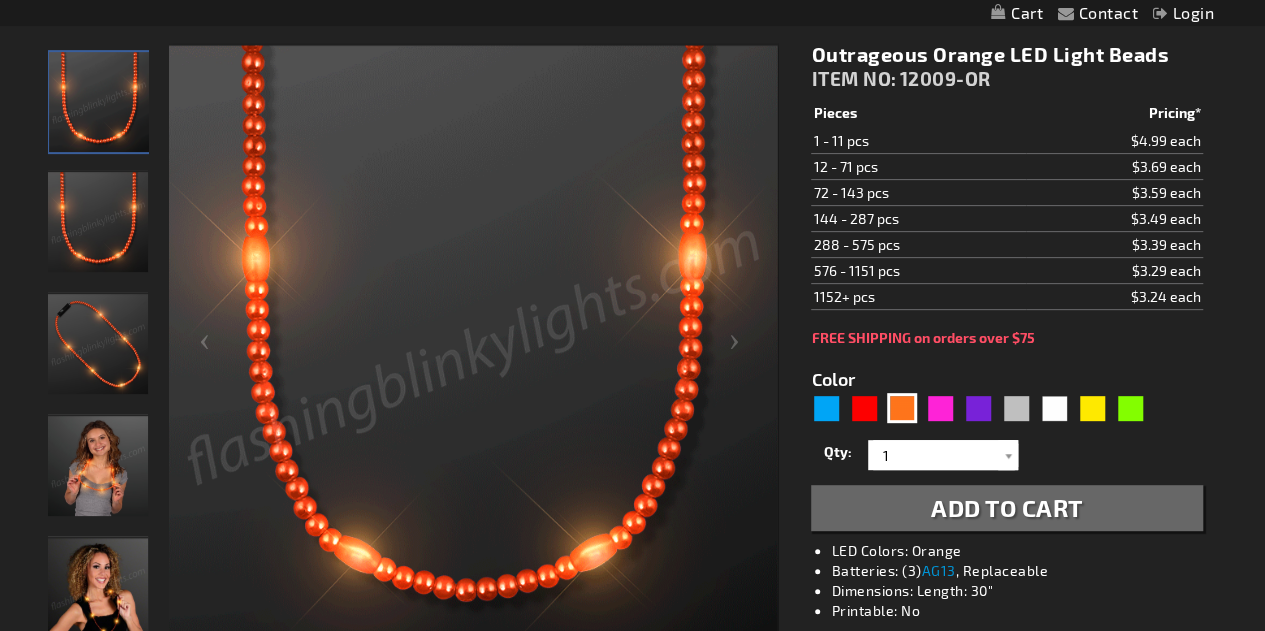 click on "Add to Cart" at bounding box center [1007, 507] 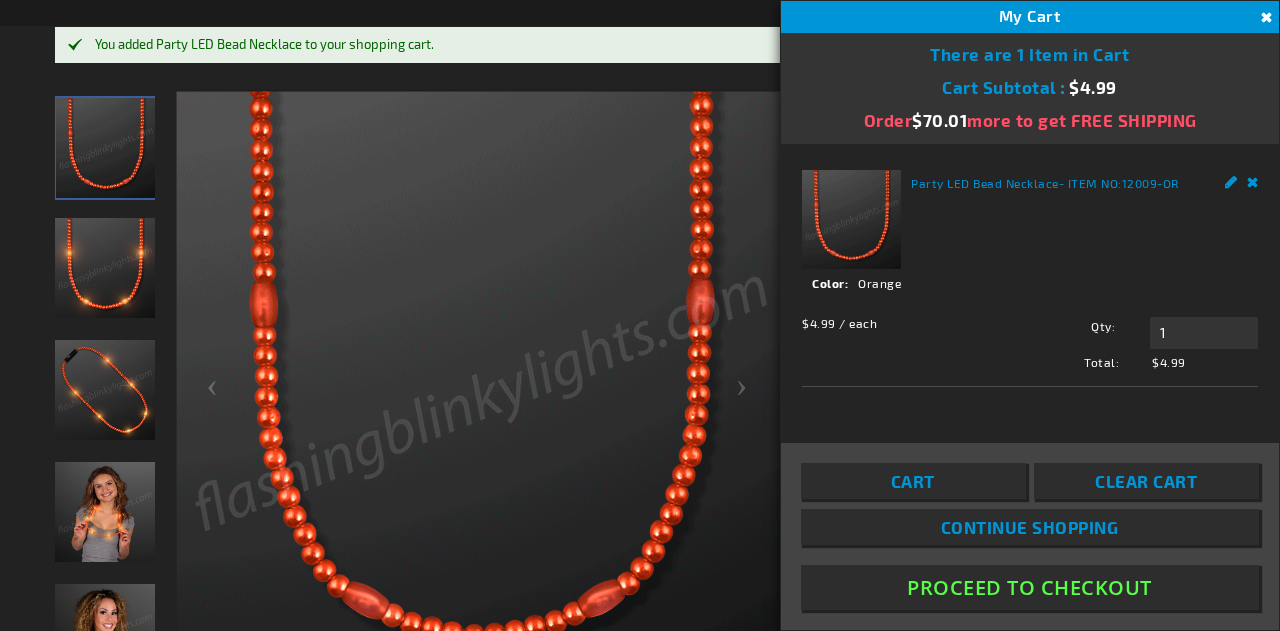 drag, startPoint x: 1279, startPoint y: 148, endPoint x: 1279, endPoint y: 179, distance: 31 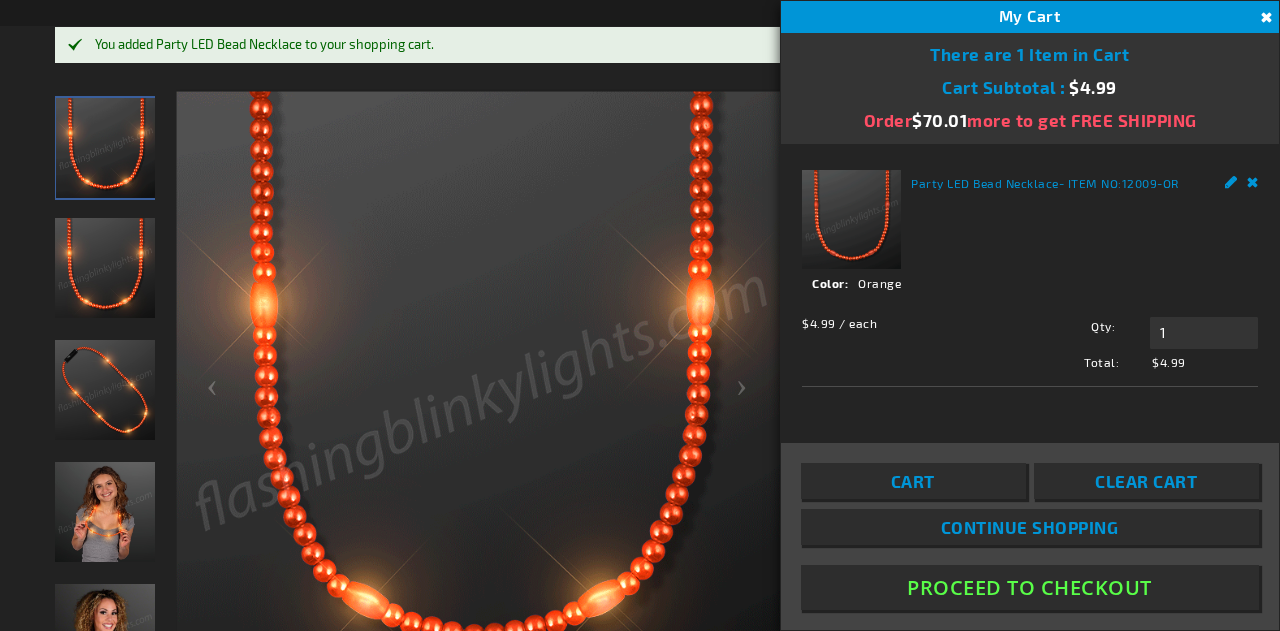 click on "My Cart
1
Close
There are
1
Item in Cart
Cart Subtotal
$4.99
Order  $ 70.01  more to get FREE SHIPPING
Proceed to Checkout
Recently added item(s)
12009-OR" at bounding box center (1030, 315) 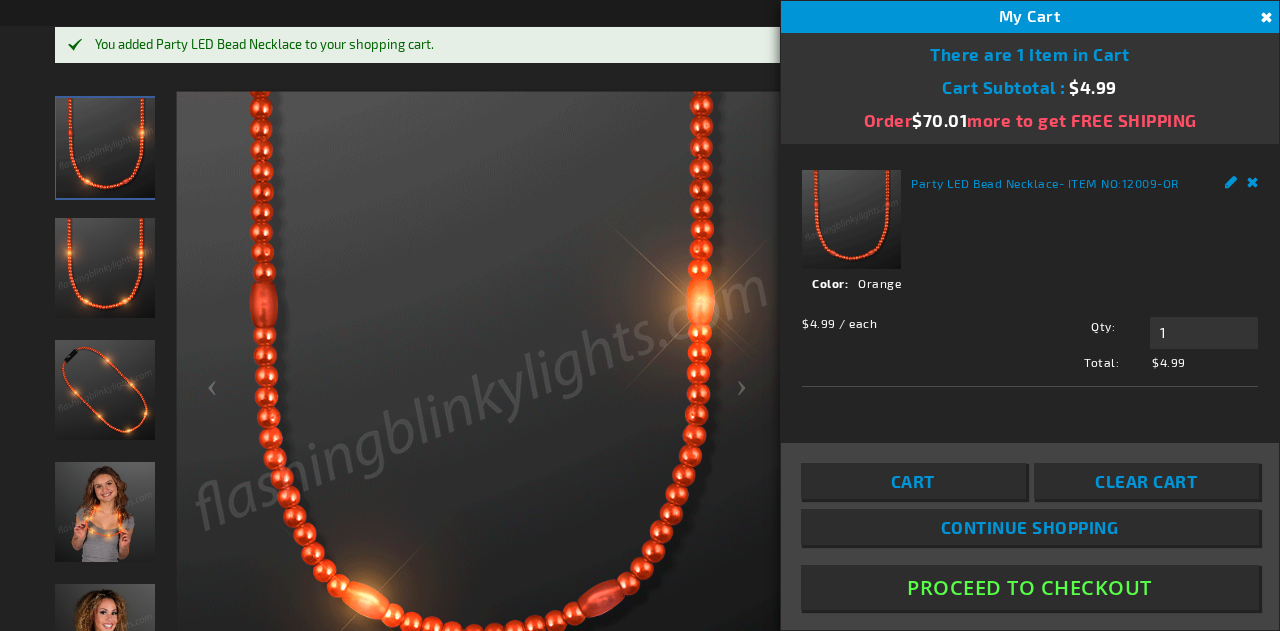 click on "Close" at bounding box center (1264, 18) 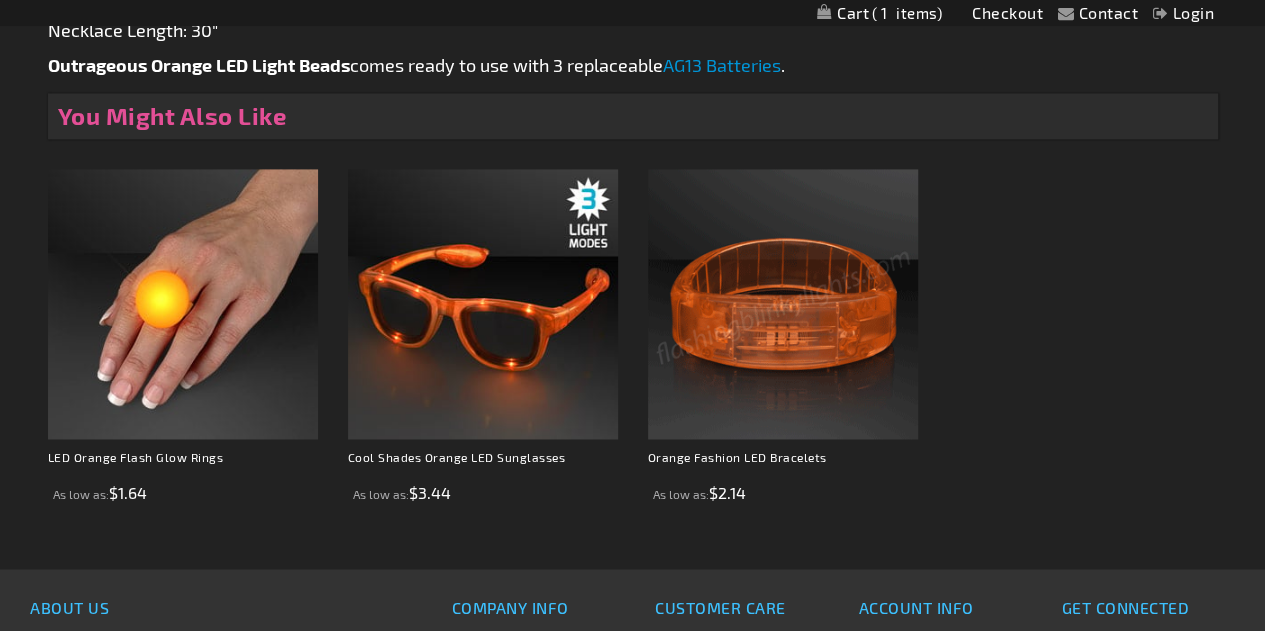 scroll, scrollTop: 1428, scrollLeft: 0, axis: vertical 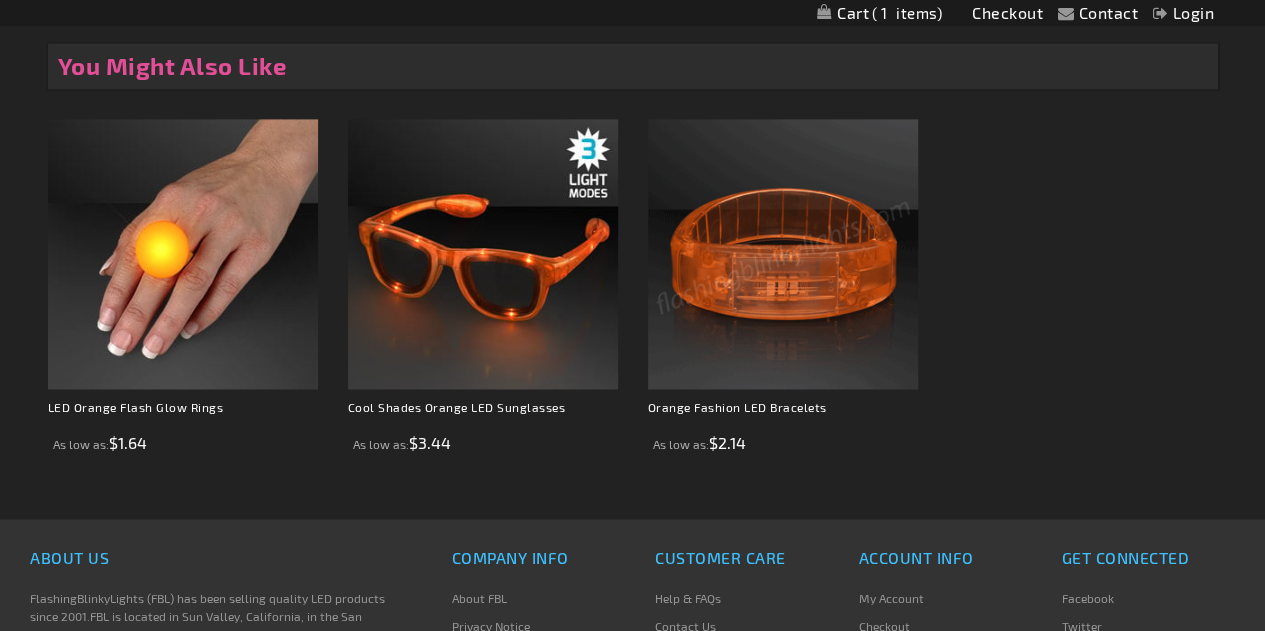 click at bounding box center (783, 254) 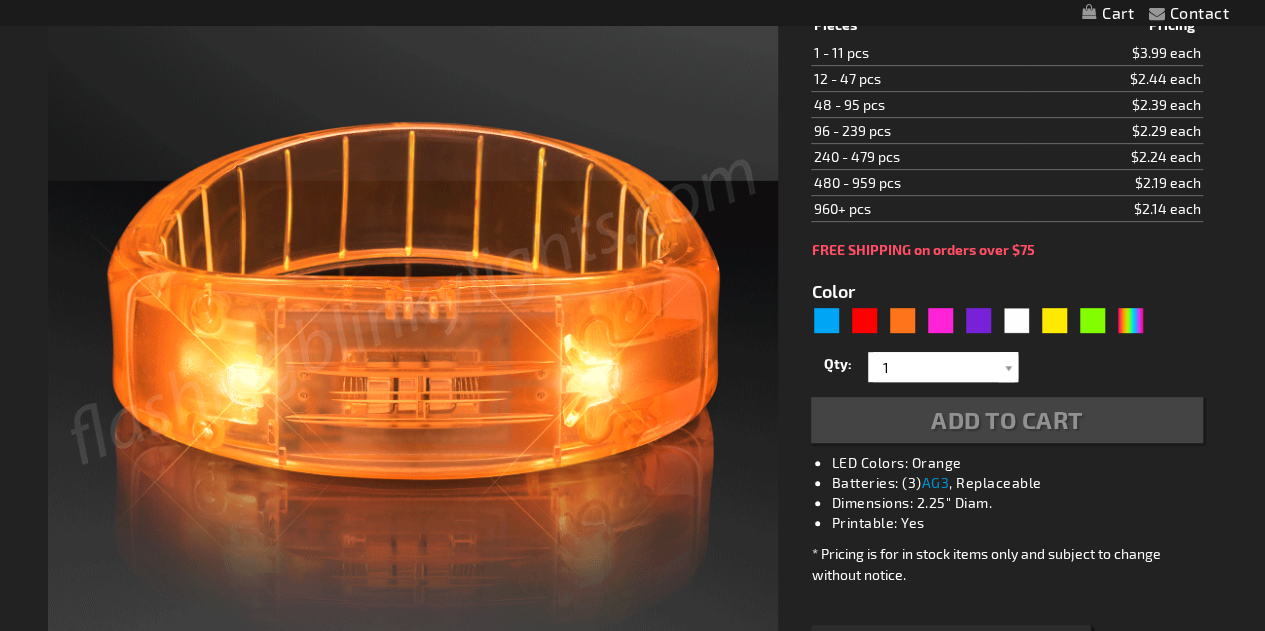 type on "5637" 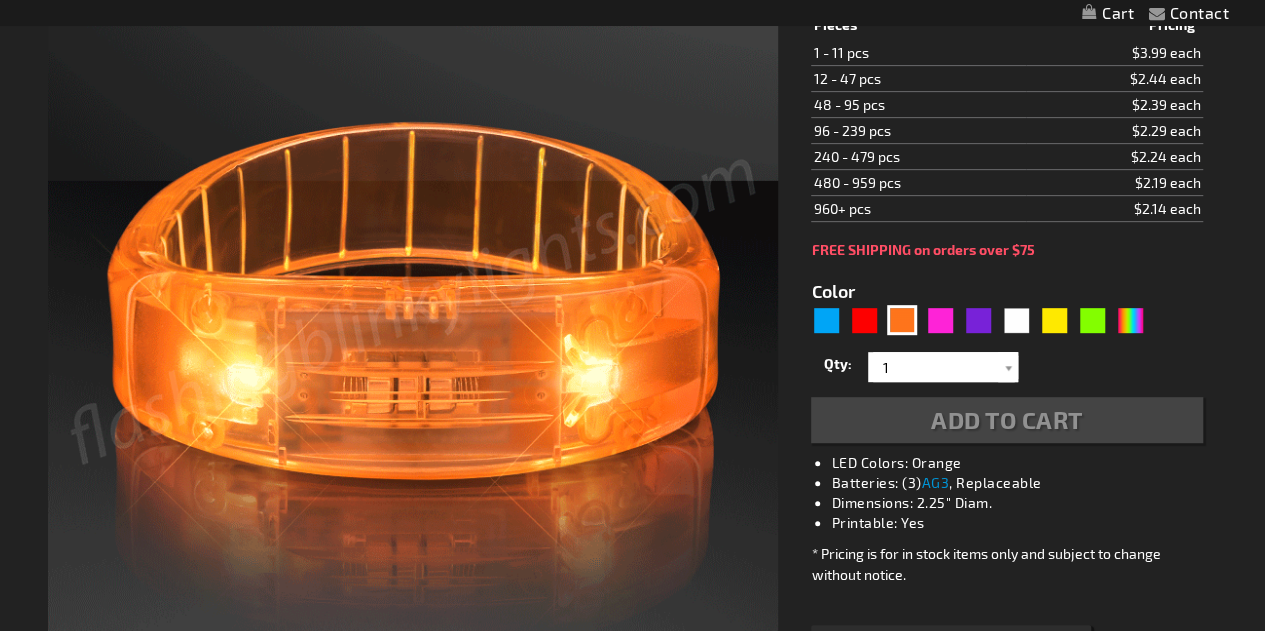 scroll, scrollTop: 358, scrollLeft: 0, axis: vertical 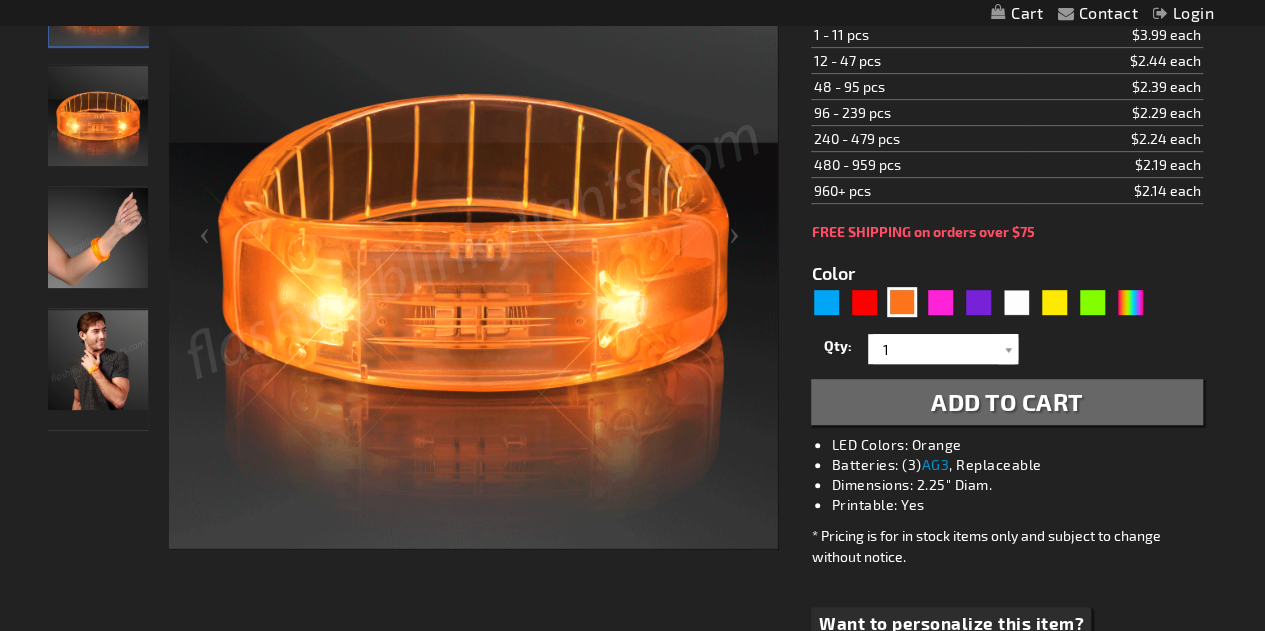 click on "The store will not work correctly when cookies are disabled.
Contact
Compare Products
Login
Skip to Content
My Cart
My Cart
Close
You have no items in your shopping cart.
Toggle Nav" at bounding box center [632, 1025] 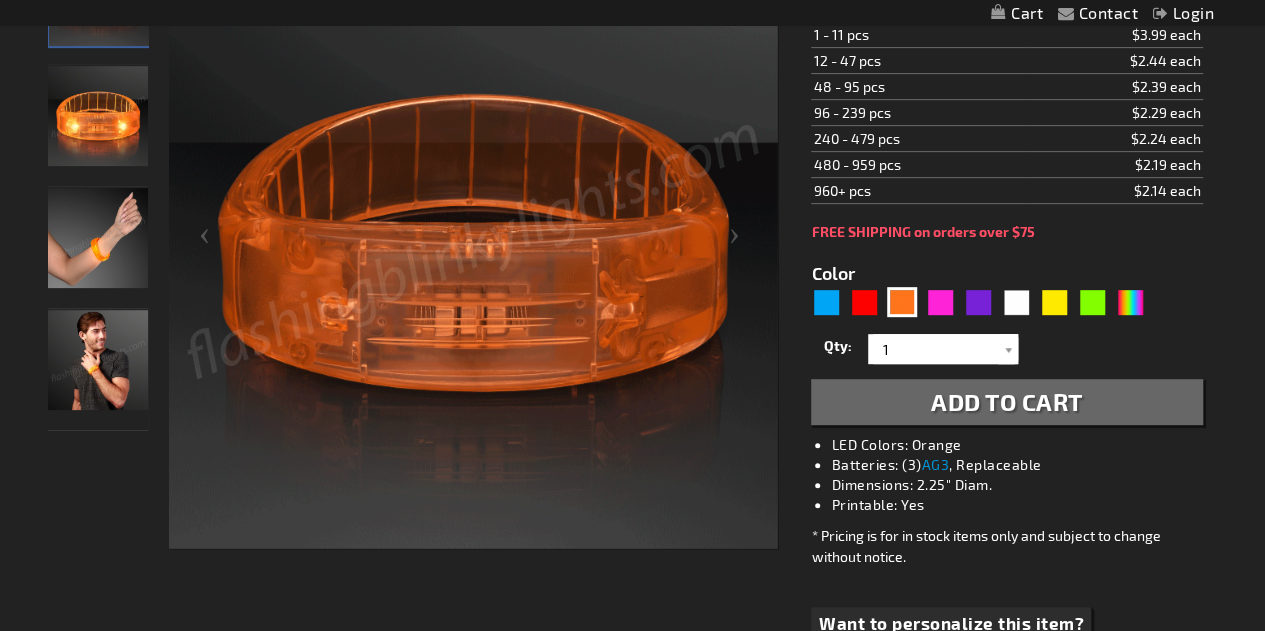 click at bounding box center [98, 360] 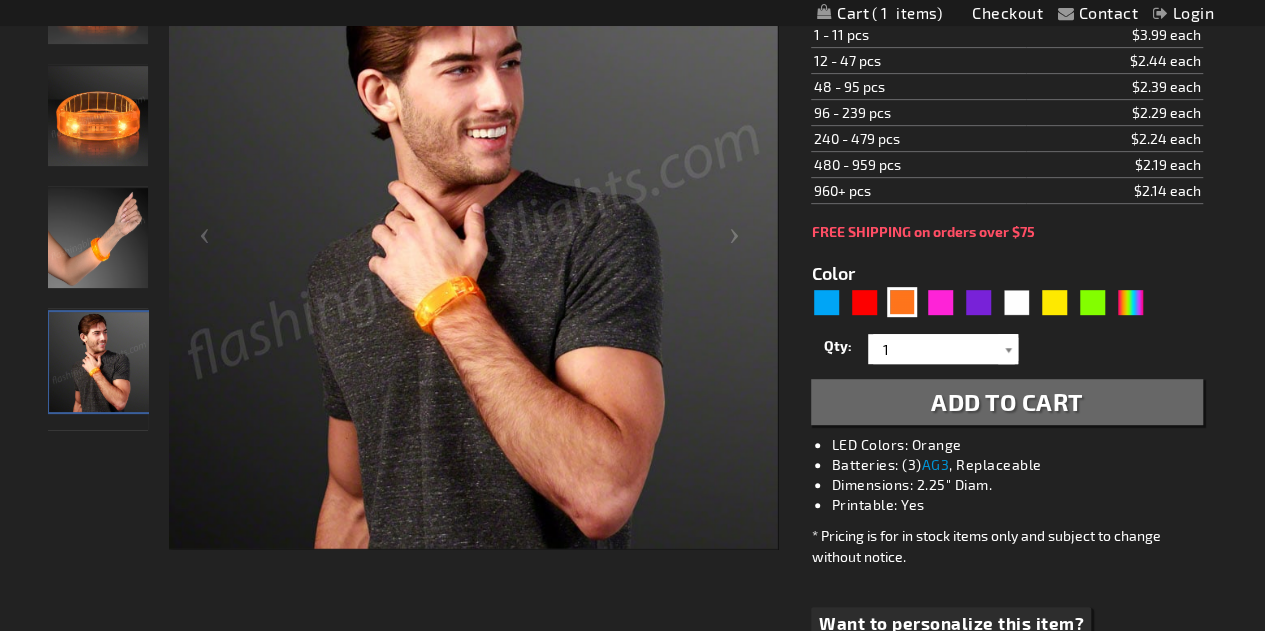 click at bounding box center [1008, 349] 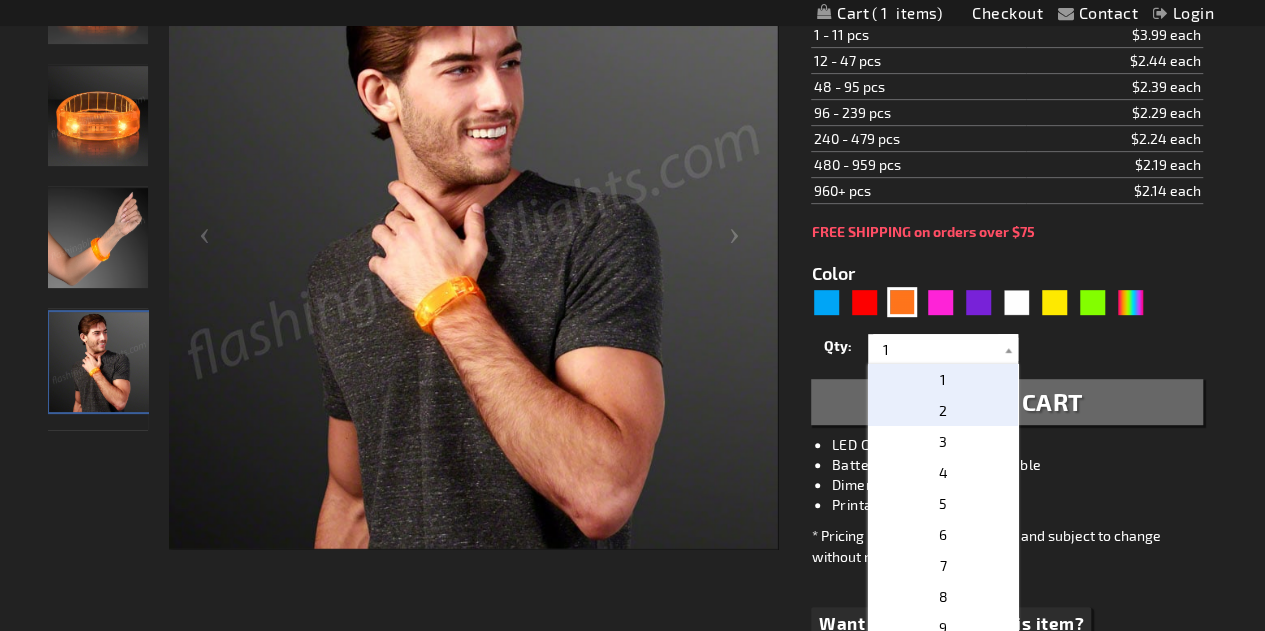 click on "2" at bounding box center (943, 410) 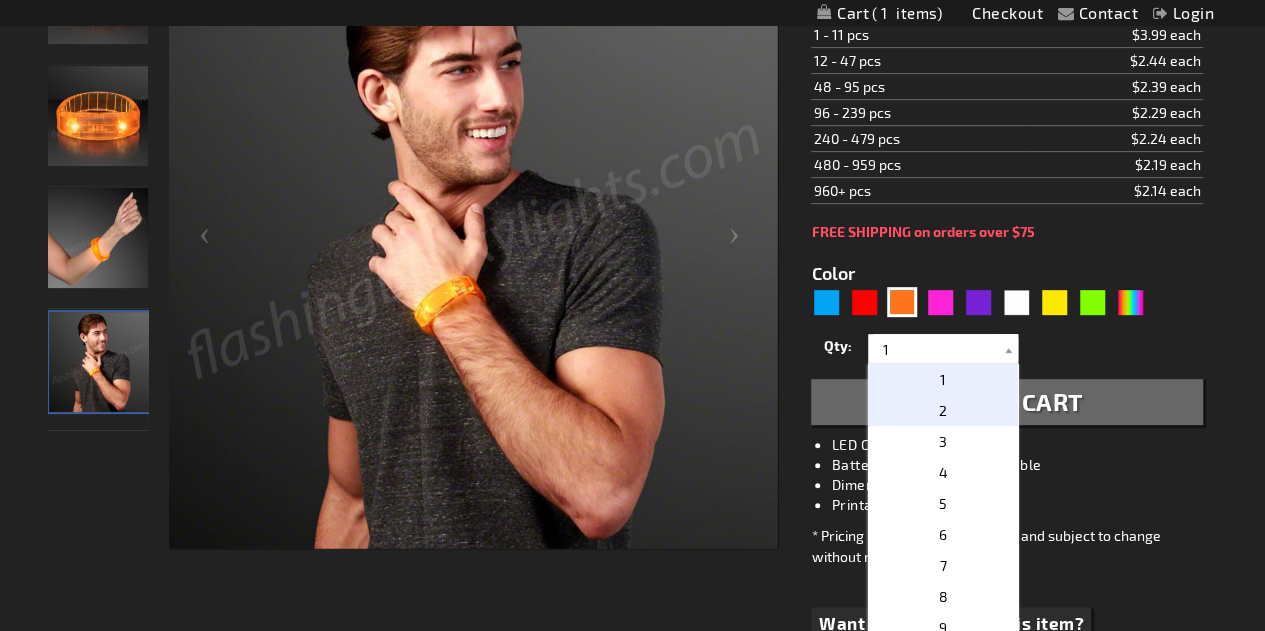 type on "2" 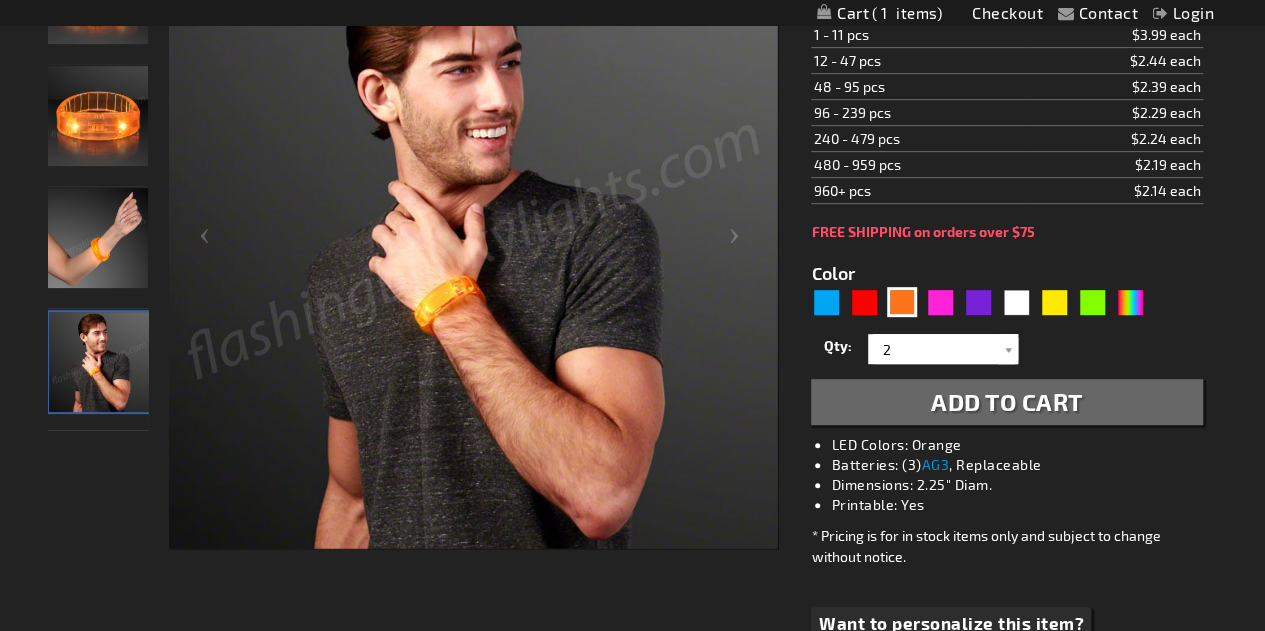 click on "Color
5637 1" at bounding box center (1006, 332) 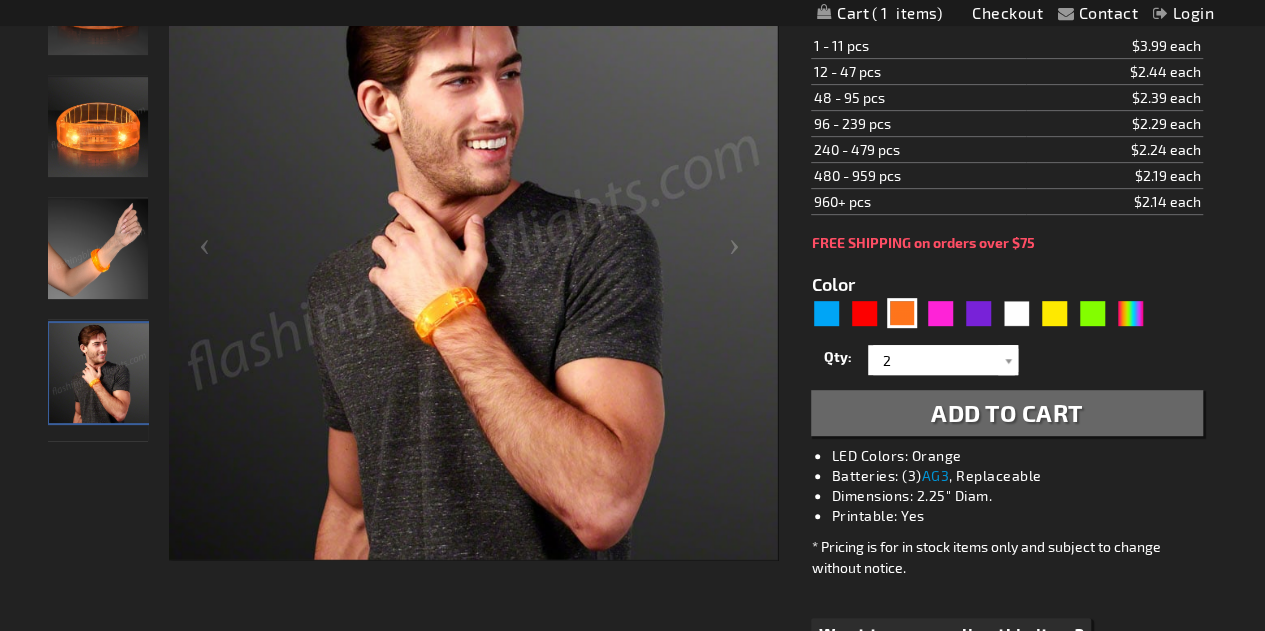 scroll, scrollTop: 638, scrollLeft: 0, axis: vertical 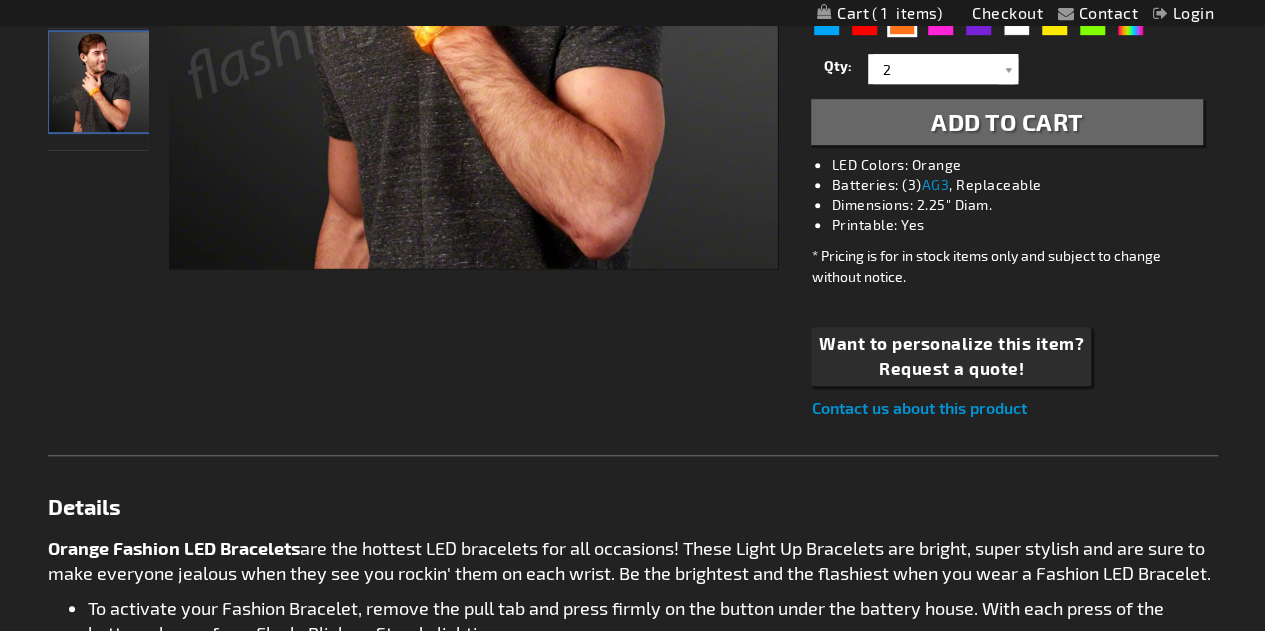 click on "Add to Cart" at bounding box center [1007, 121] 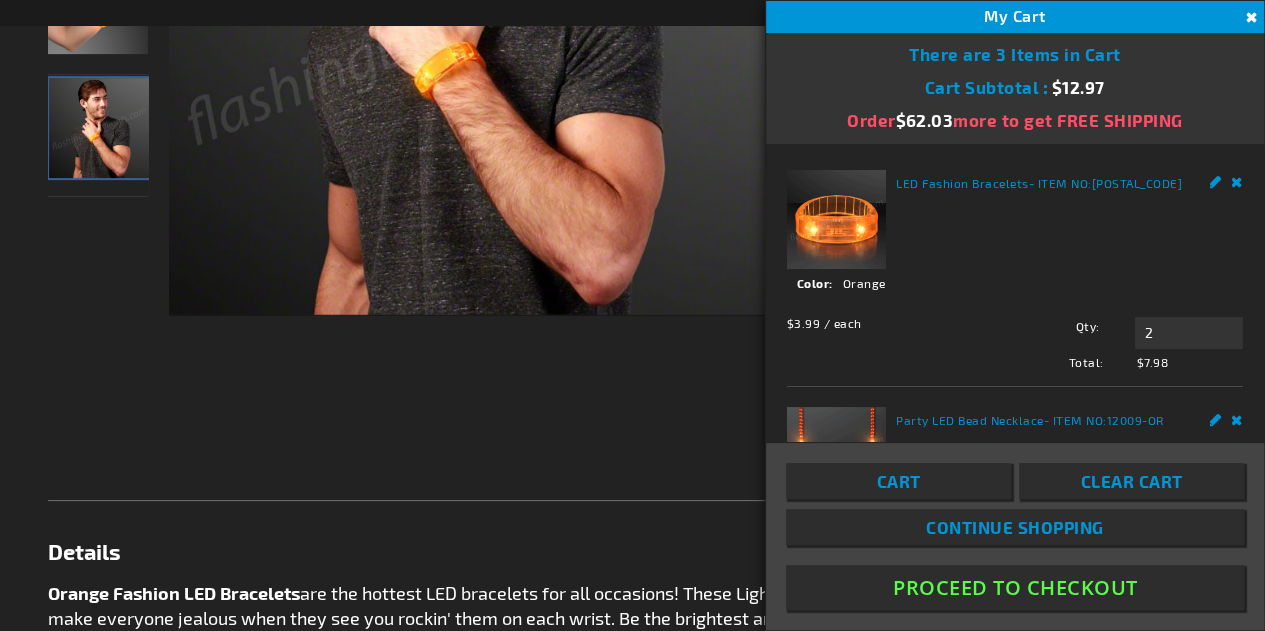scroll, scrollTop: 684, scrollLeft: 0, axis: vertical 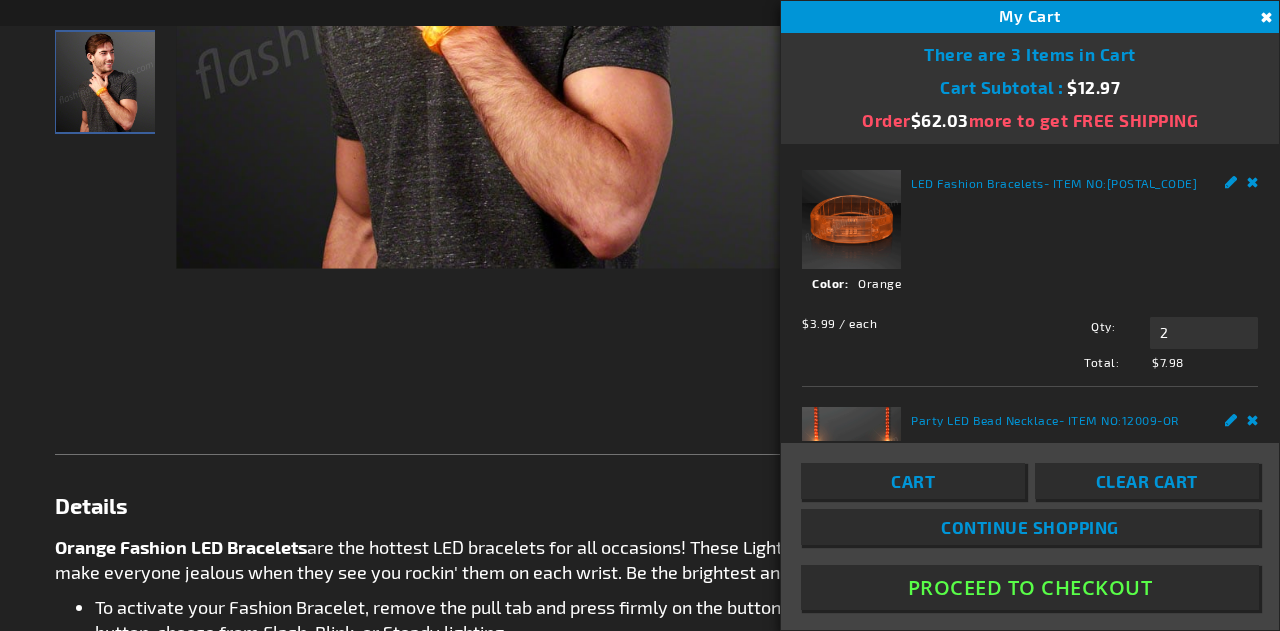 click on "Proceed To Checkout" at bounding box center (1030, 587) 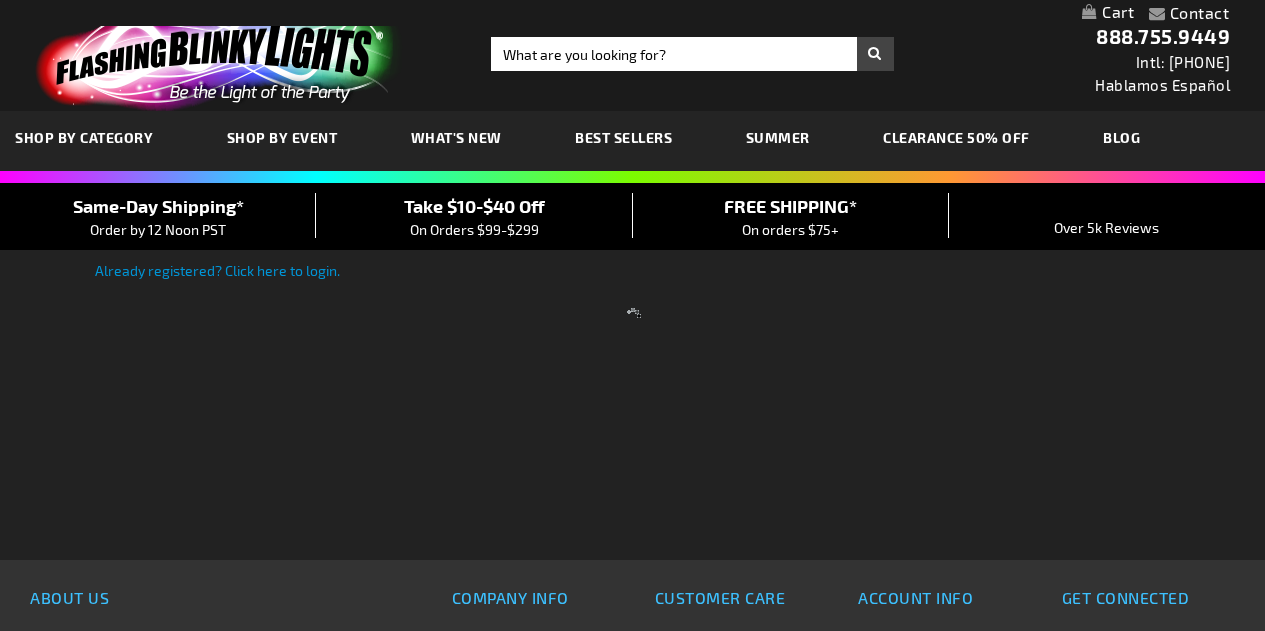 scroll, scrollTop: 0, scrollLeft: 0, axis: both 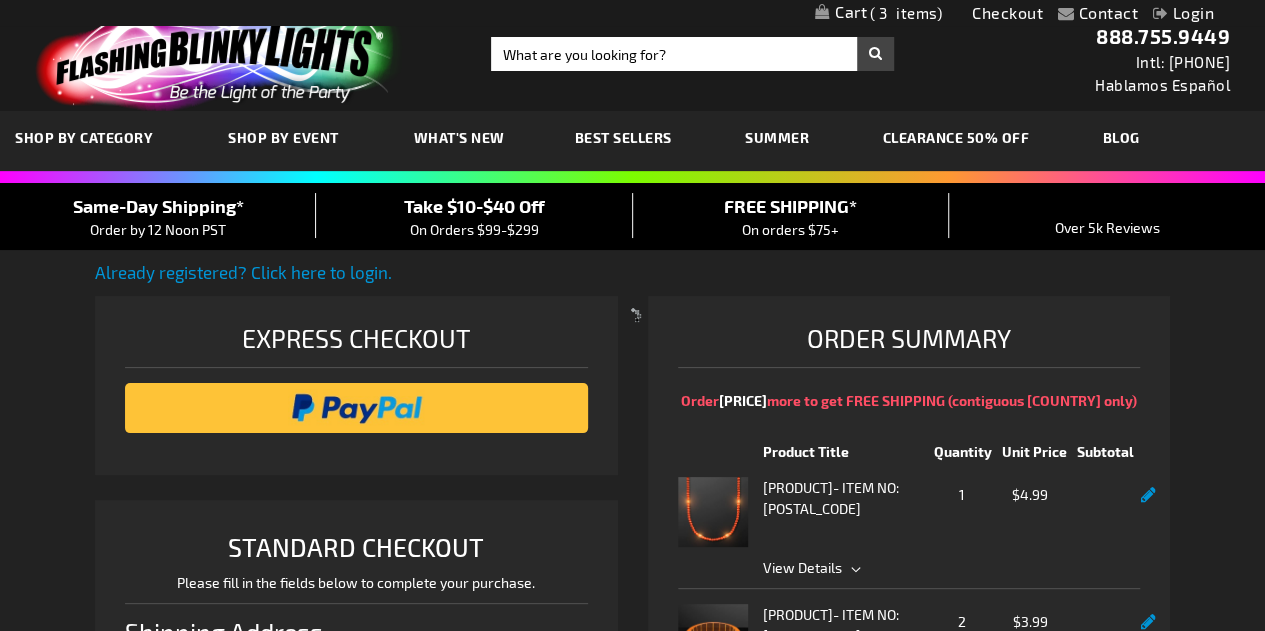 select on "[COUNTRY]" 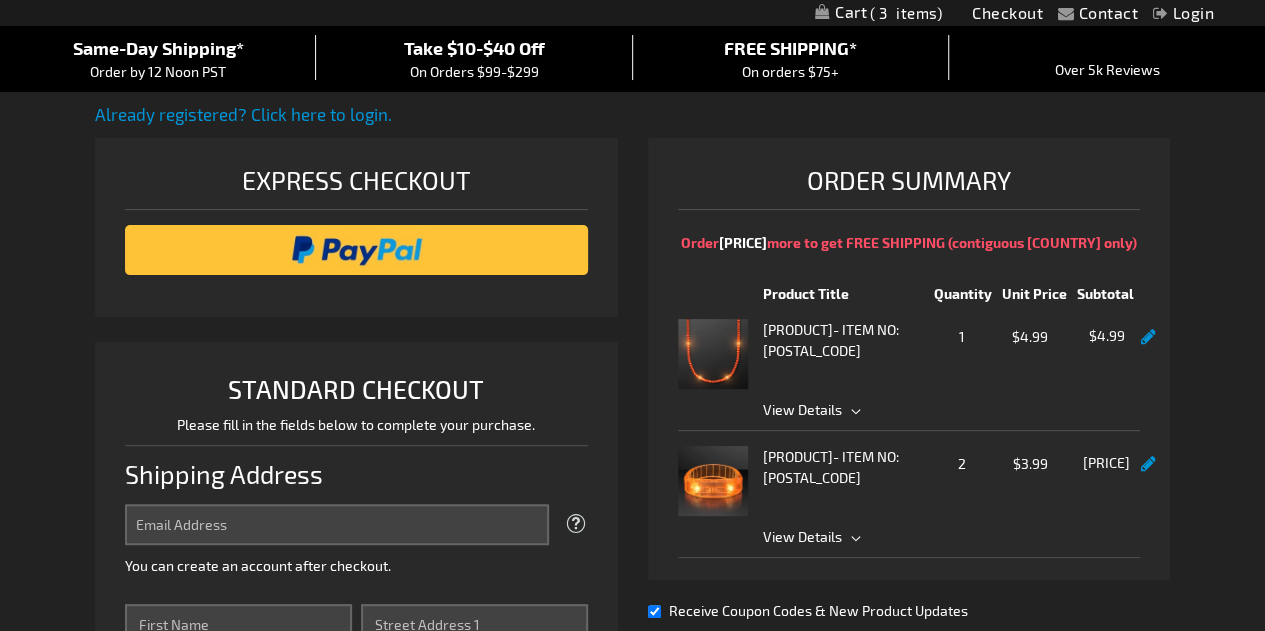 scroll, scrollTop: 162, scrollLeft: 0, axis: vertical 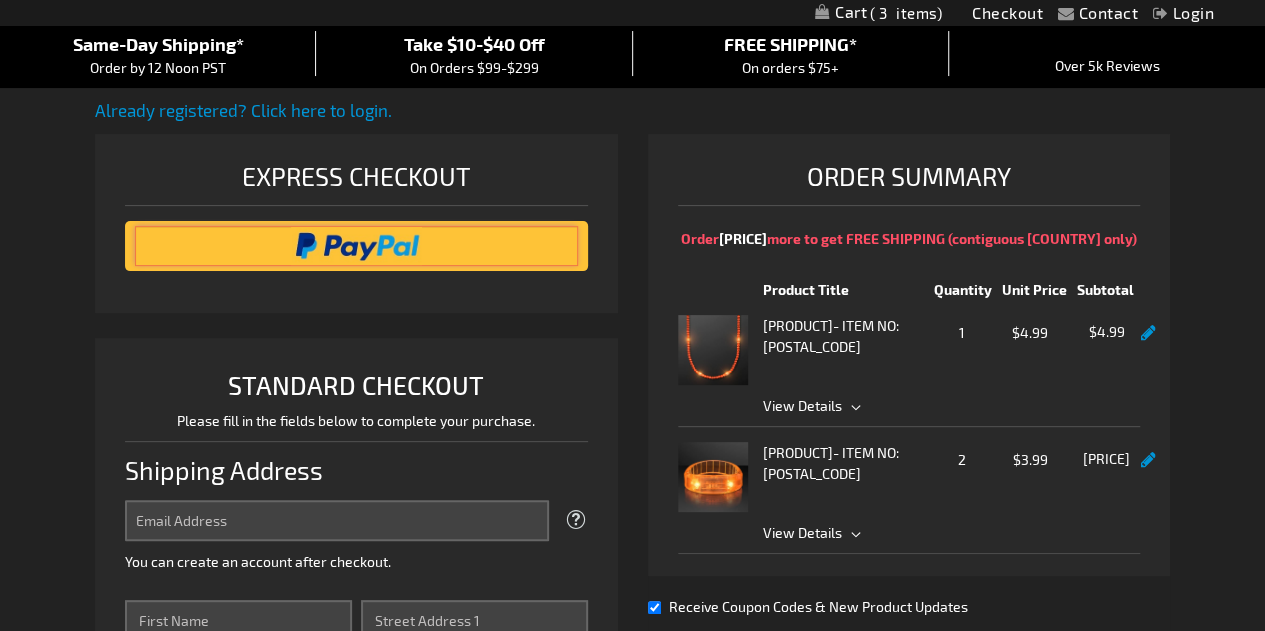 click at bounding box center (356, 246) 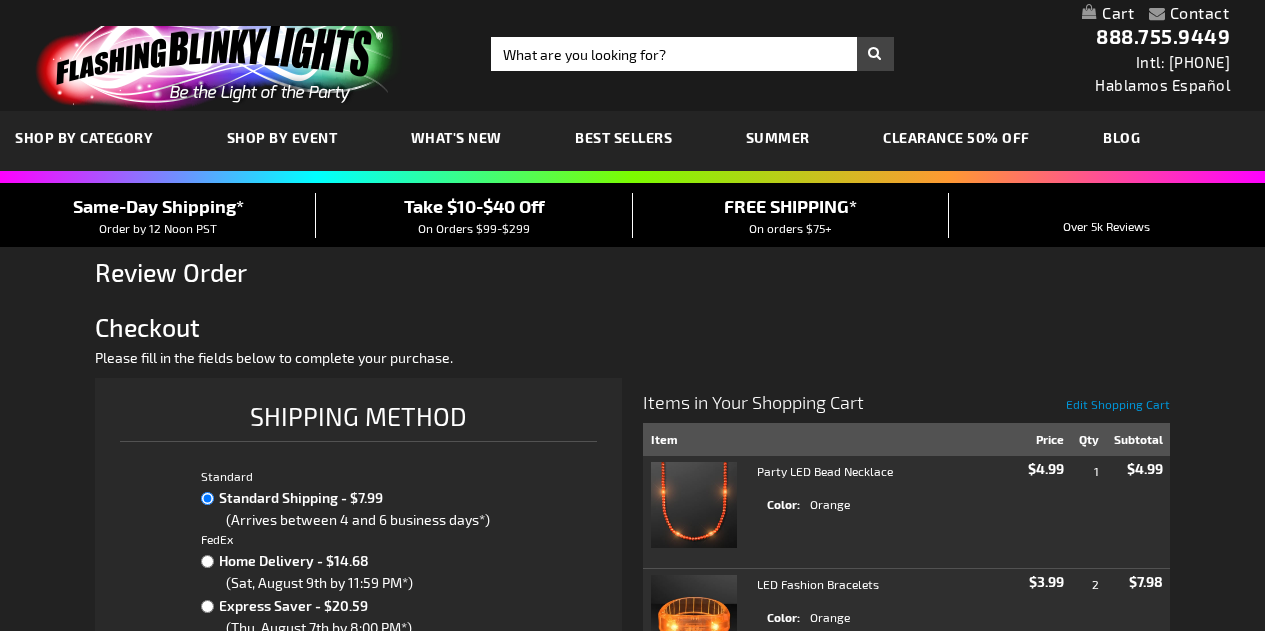 scroll, scrollTop: 0, scrollLeft: 0, axis: both 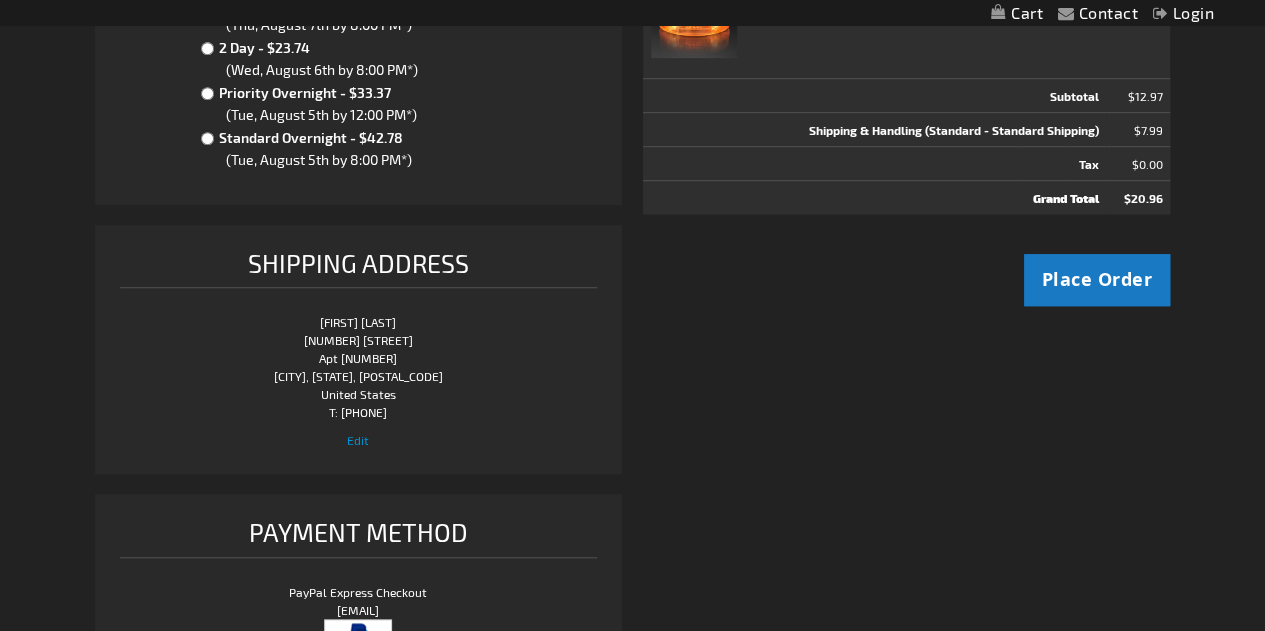 drag, startPoint x: 1279, startPoint y: 78, endPoint x: 1279, endPoint y: 263, distance: 185 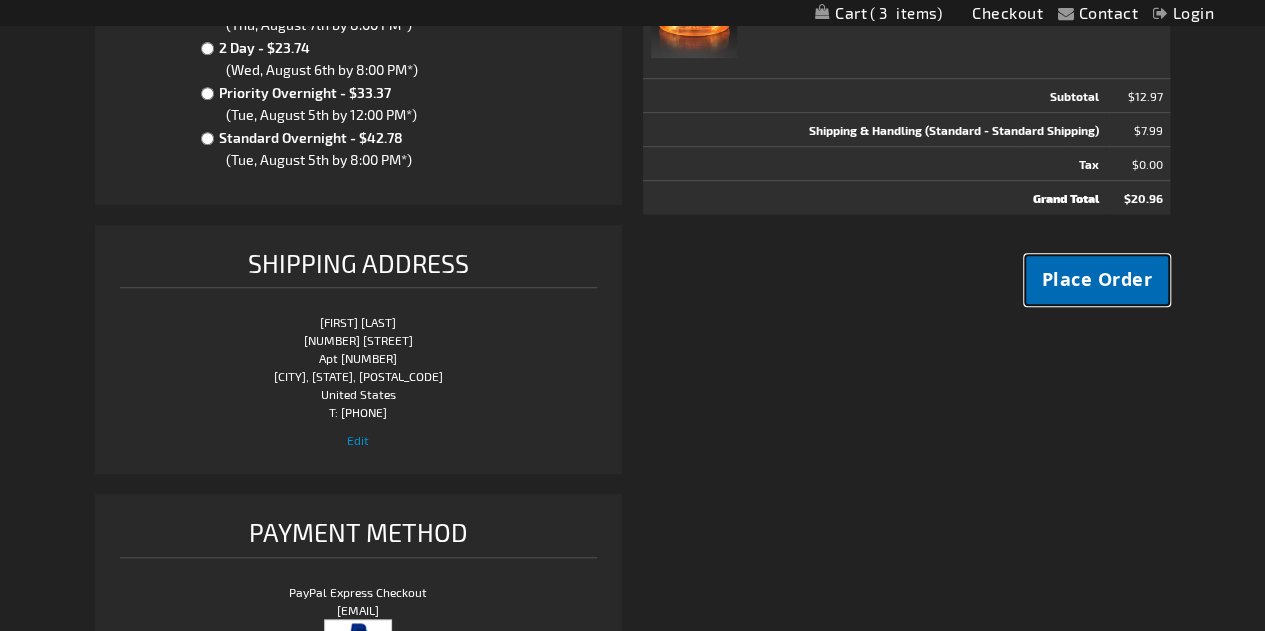 click on "Place Order" at bounding box center (1097, 280) 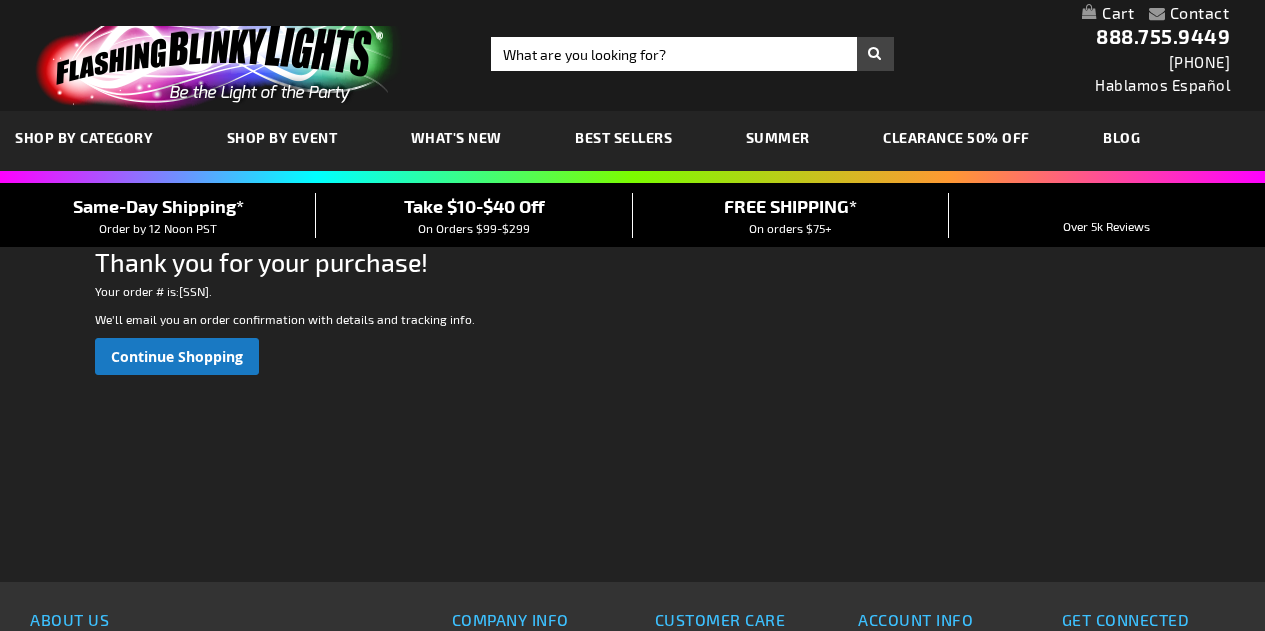 scroll, scrollTop: 0, scrollLeft: 0, axis: both 